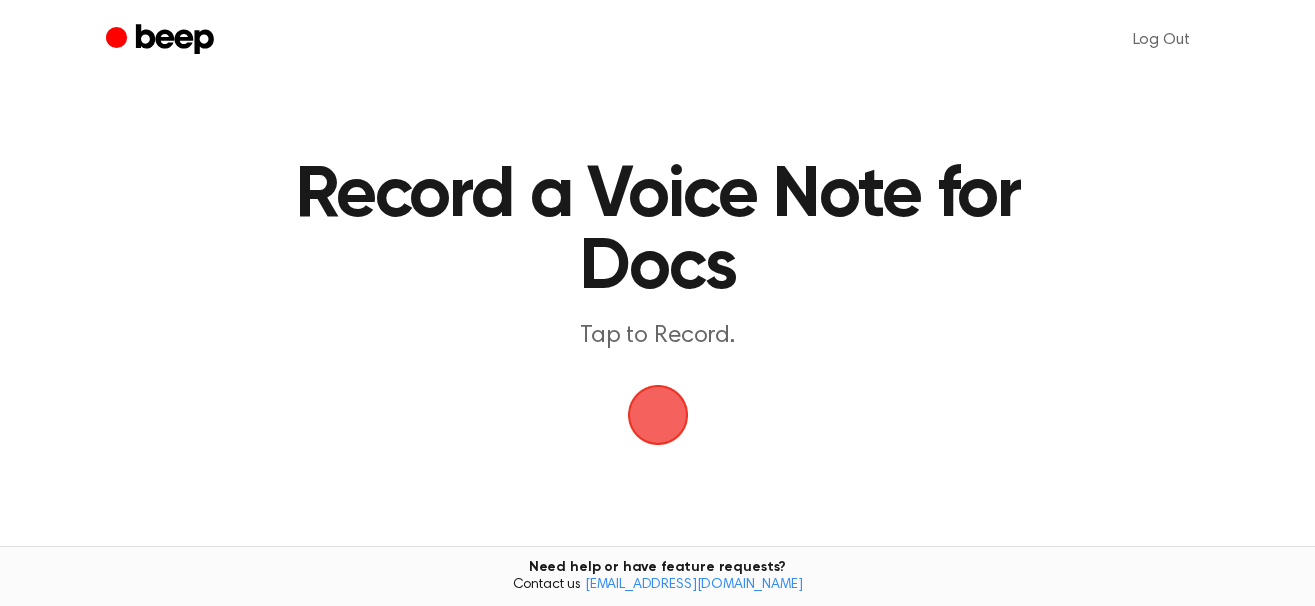 scroll, scrollTop: 0, scrollLeft: 0, axis: both 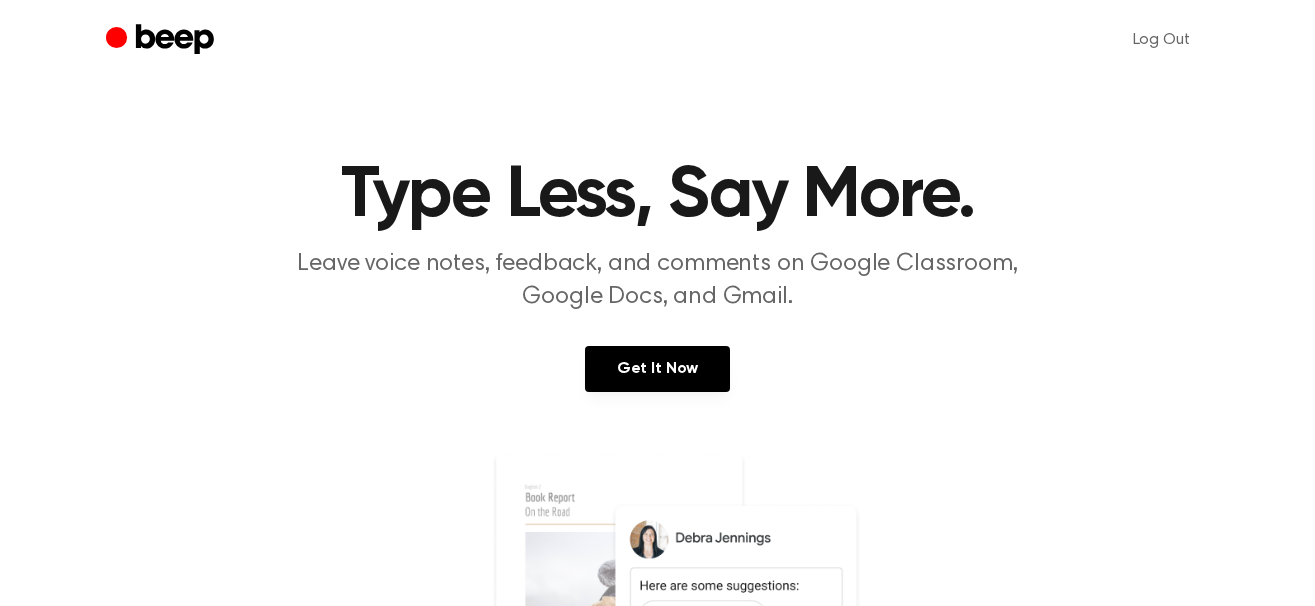 click 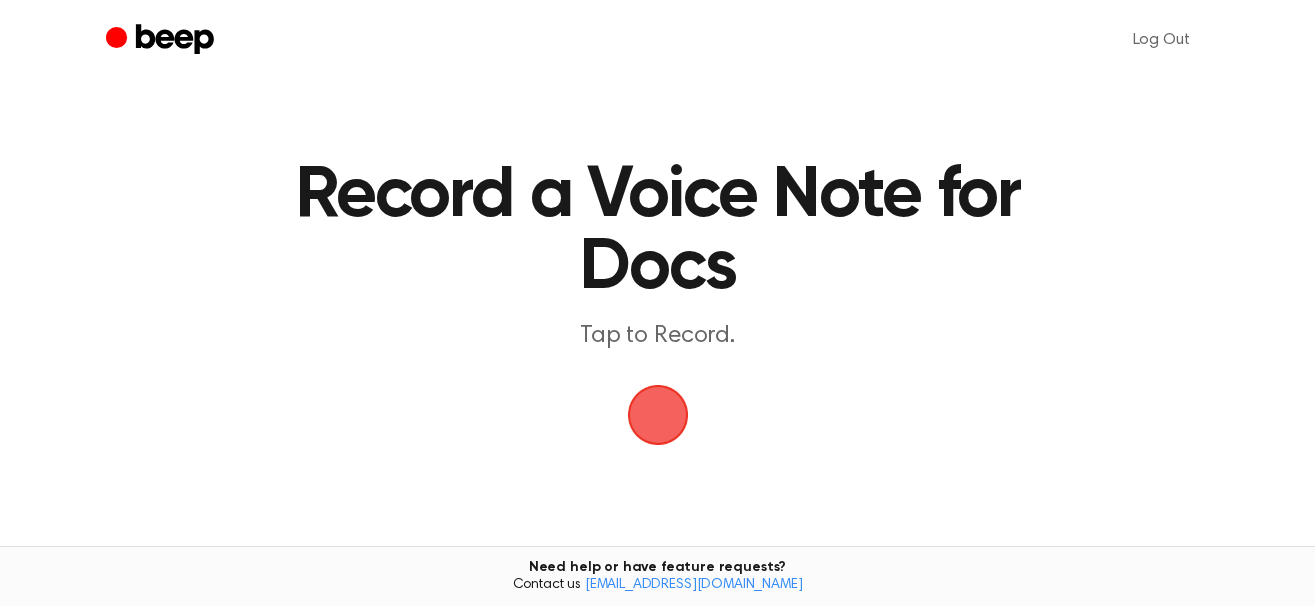 scroll, scrollTop: 0, scrollLeft: 0, axis: both 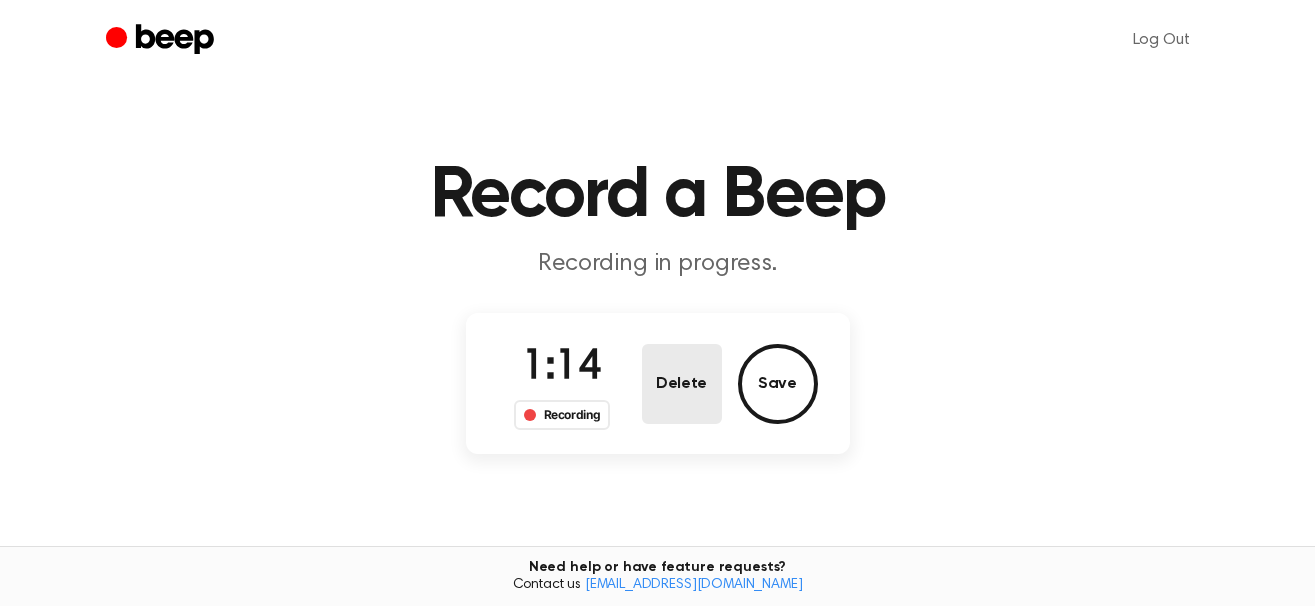 click on "Delete" at bounding box center (682, 384) 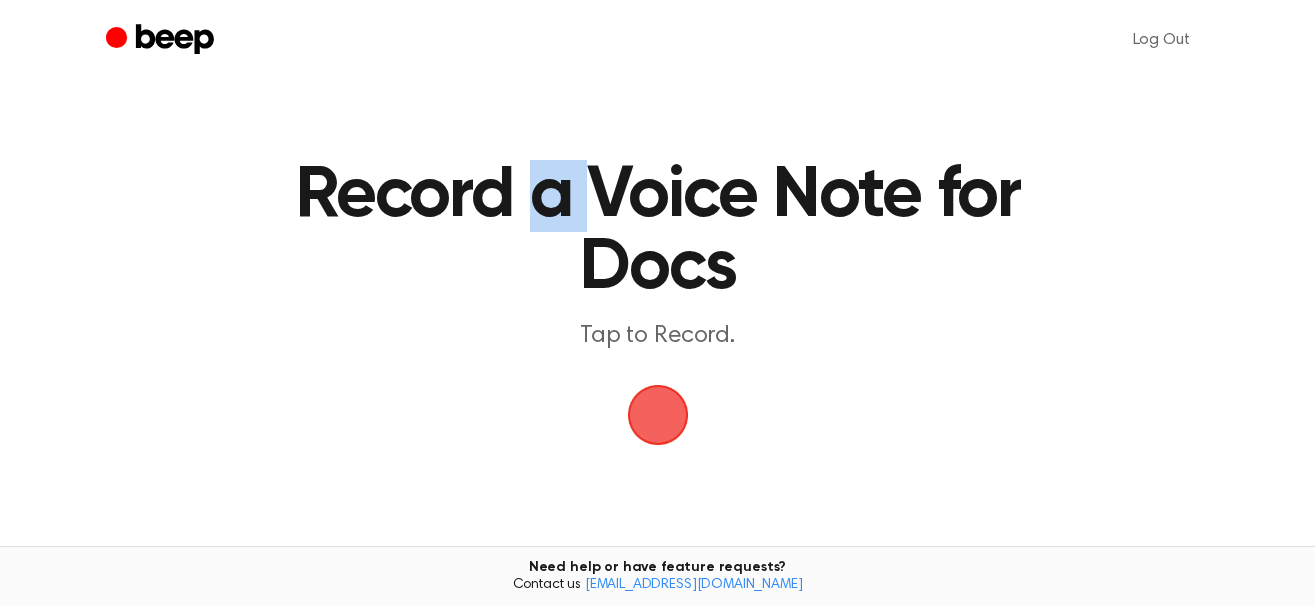 drag, startPoint x: 605, startPoint y: 178, endPoint x: 530, endPoint y: 186, distance: 75.42546 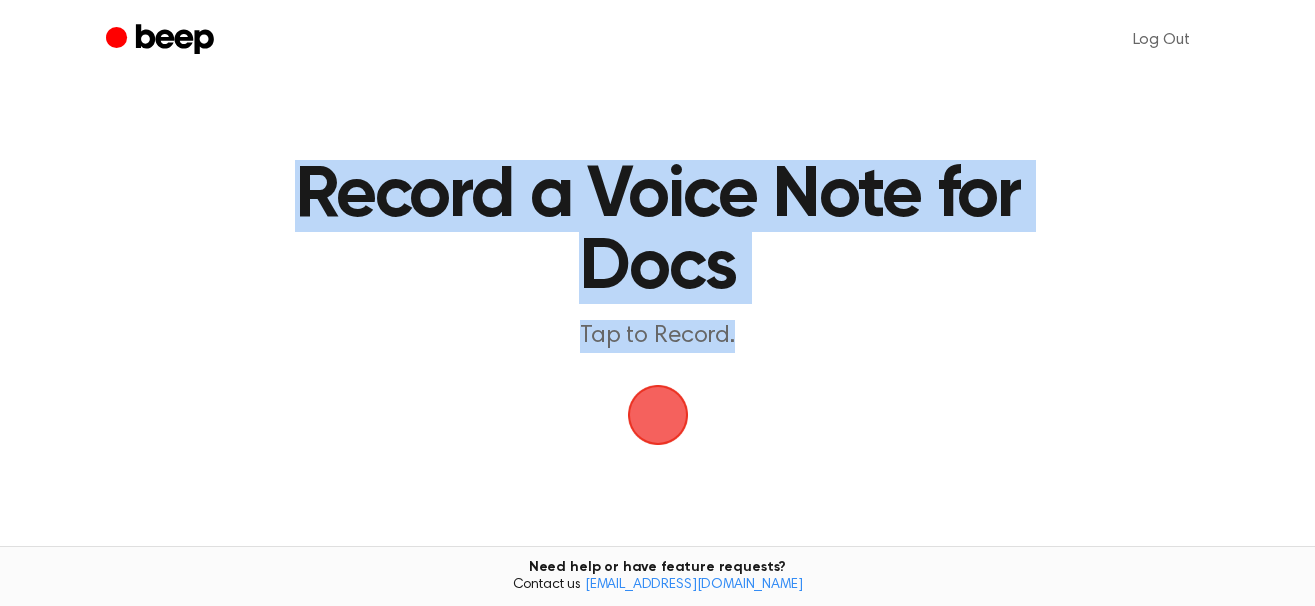 drag, startPoint x: 273, startPoint y: 204, endPoint x: 806, endPoint y: 326, distance: 546.78424 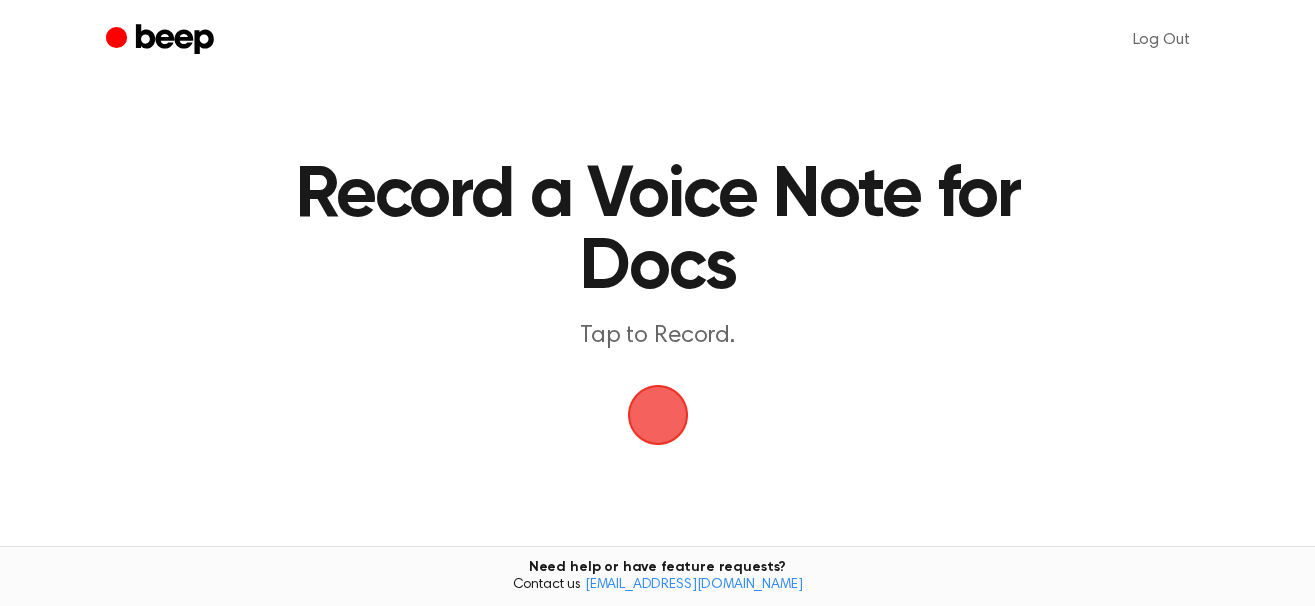 click on "Record a Voice Note for Docs Tap to Record. Tired of copying and pasting? Use the extension to automatically insert your recordings. Need help or have feature requests? Contact us [EMAIL_ADDRESS][DOMAIN_NAME]" at bounding box center (657, 353) 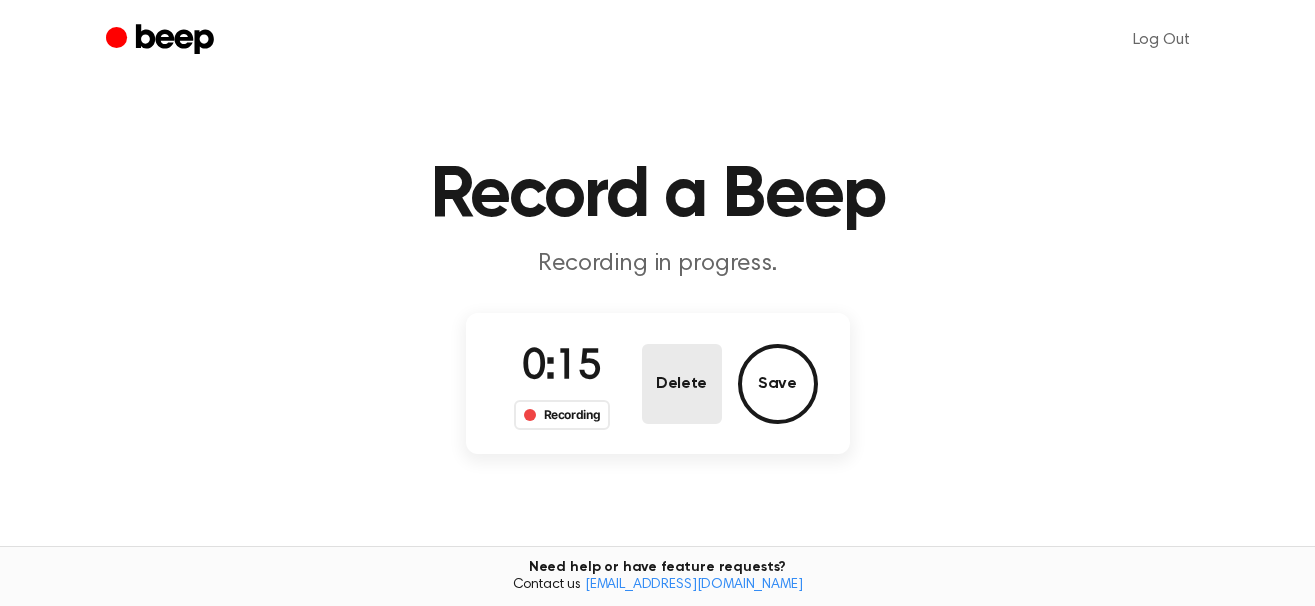 click on "Delete" at bounding box center [682, 384] 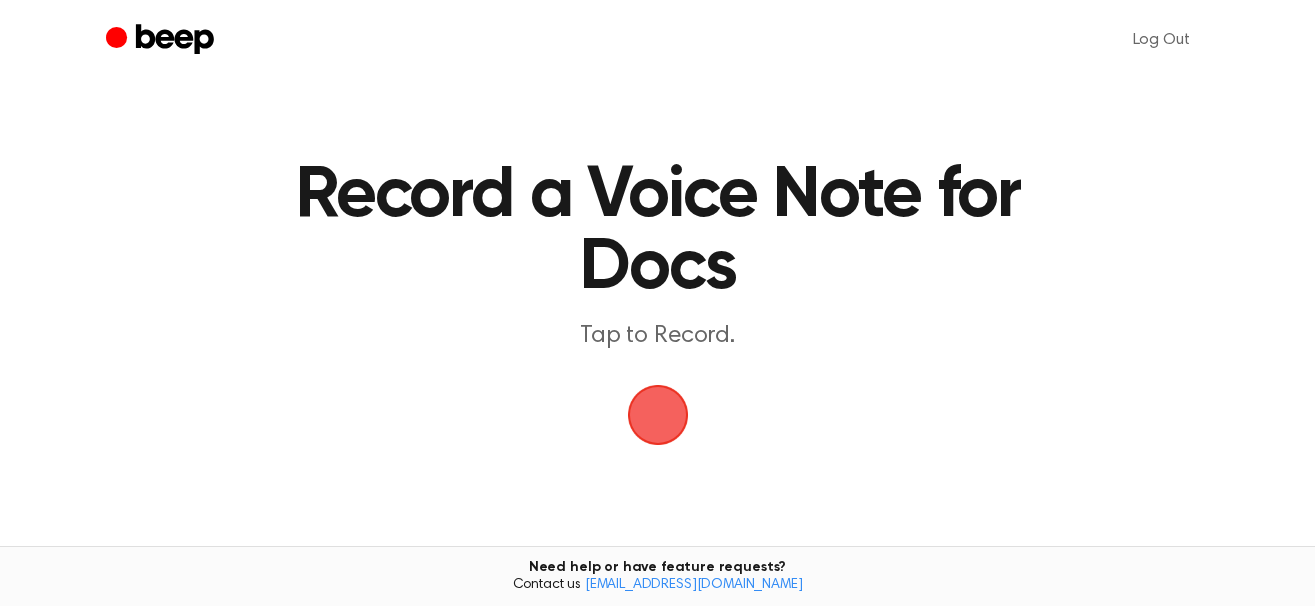 click at bounding box center (658, 415) 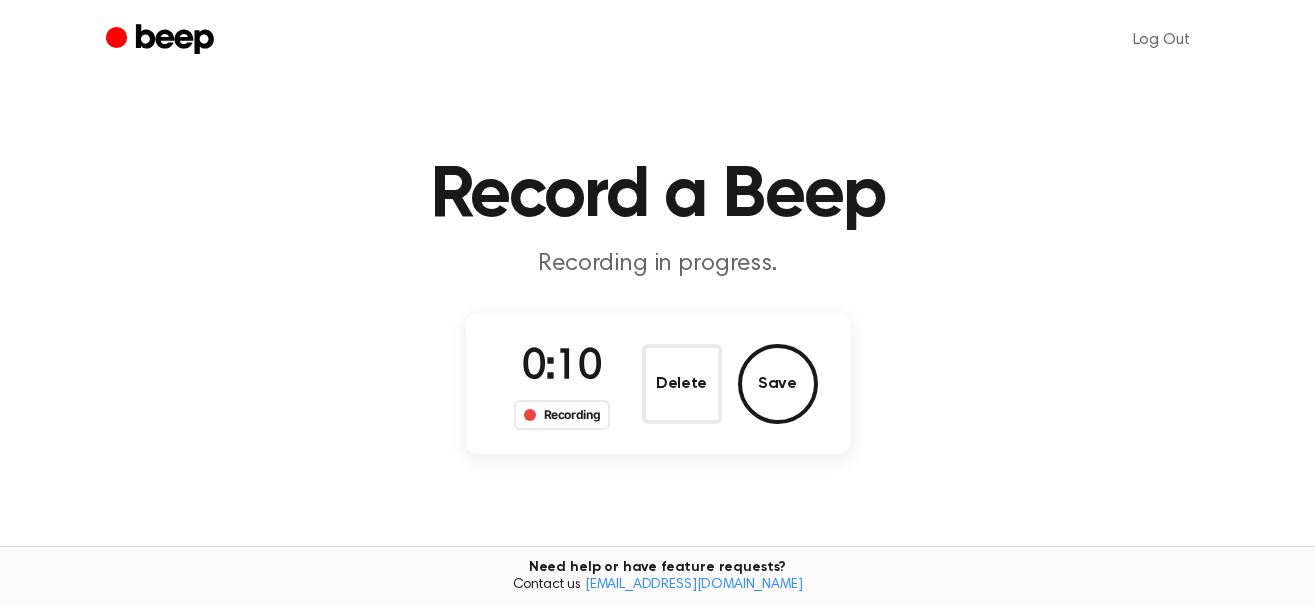 click on "Delete" at bounding box center [682, 384] 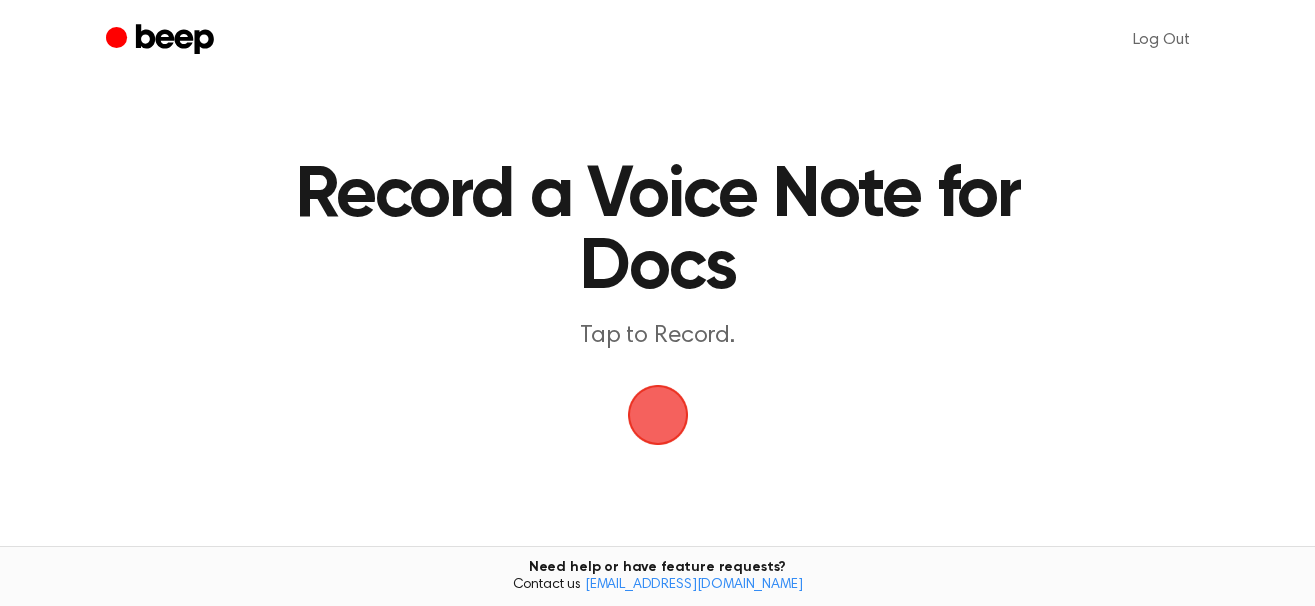click at bounding box center (657, 414) 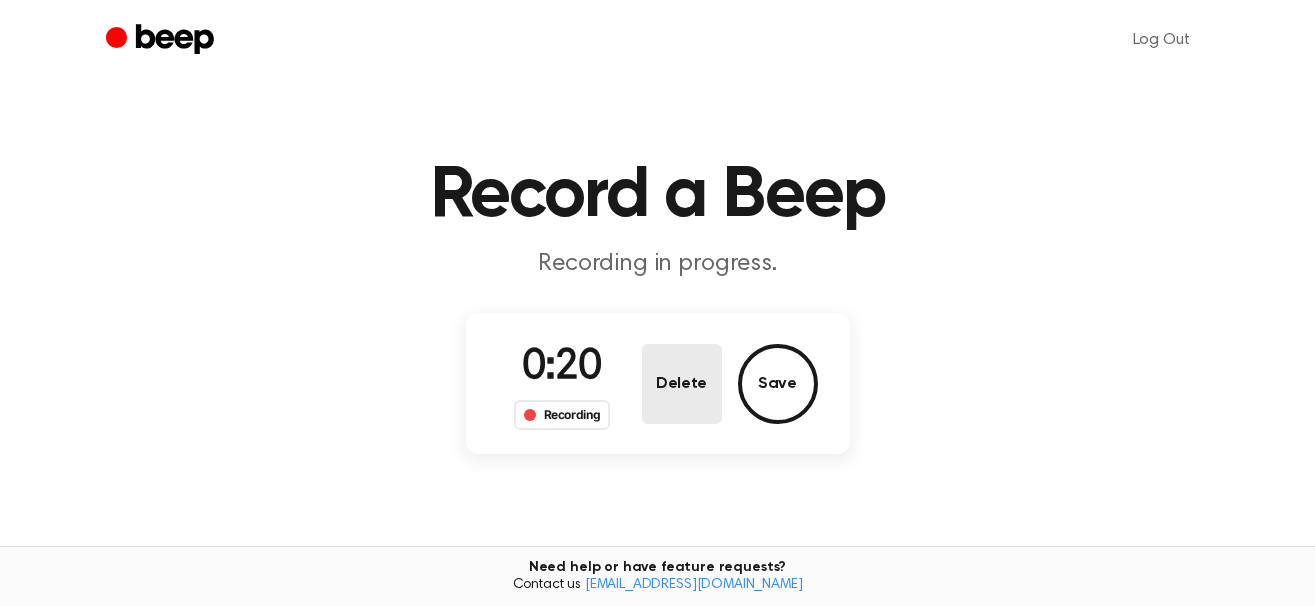 click on "Delete" at bounding box center (682, 384) 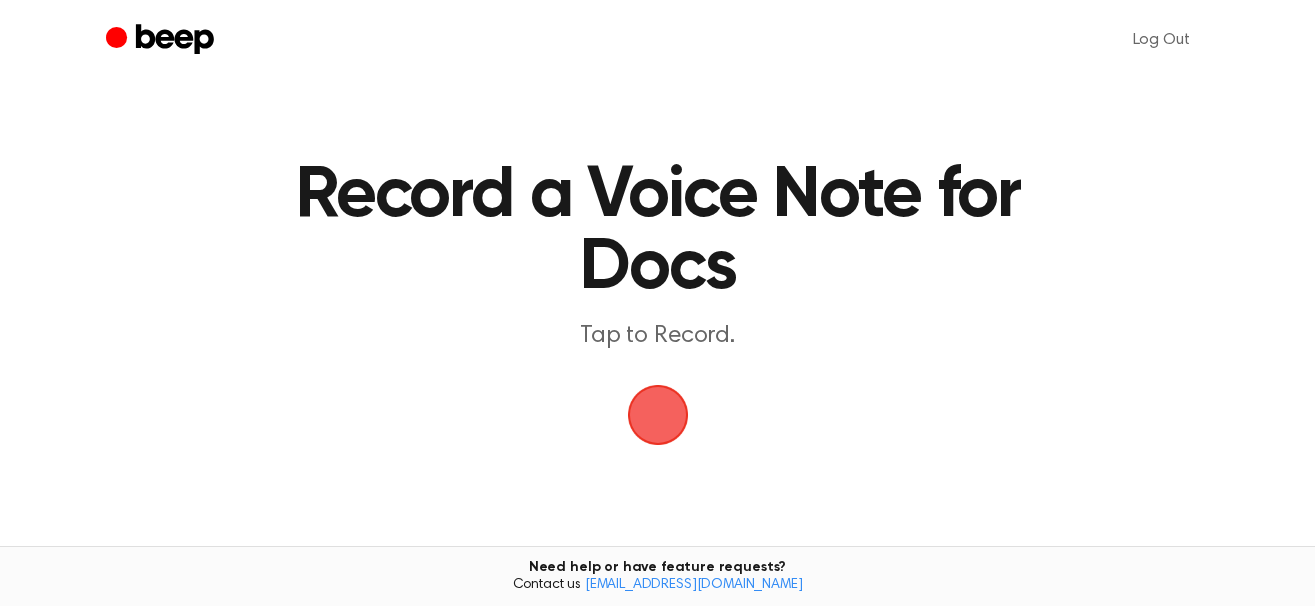 click on "Record a Voice Note for Docs Tap to Record. Tired of copying and pasting? Use the extension to automatically insert your recordings. Need help or have feature requests? Contact us [EMAIL_ADDRESS][DOMAIN_NAME]" at bounding box center [657, 353] 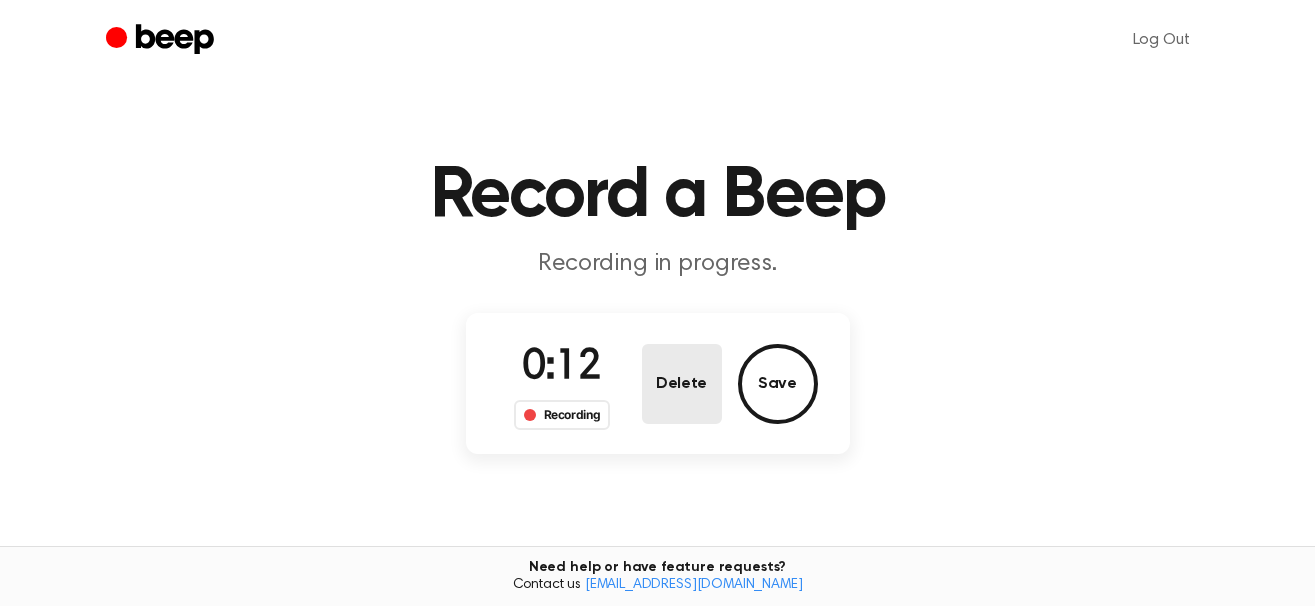 click on "Delete" at bounding box center (682, 384) 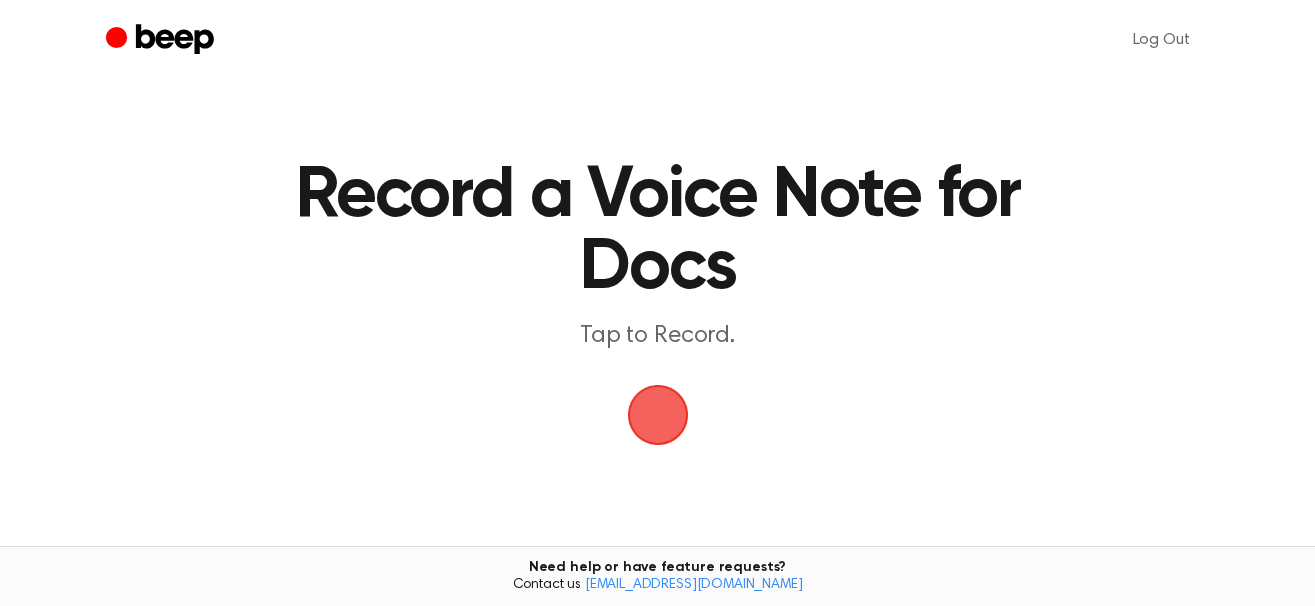 click at bounding box center (658, 415) 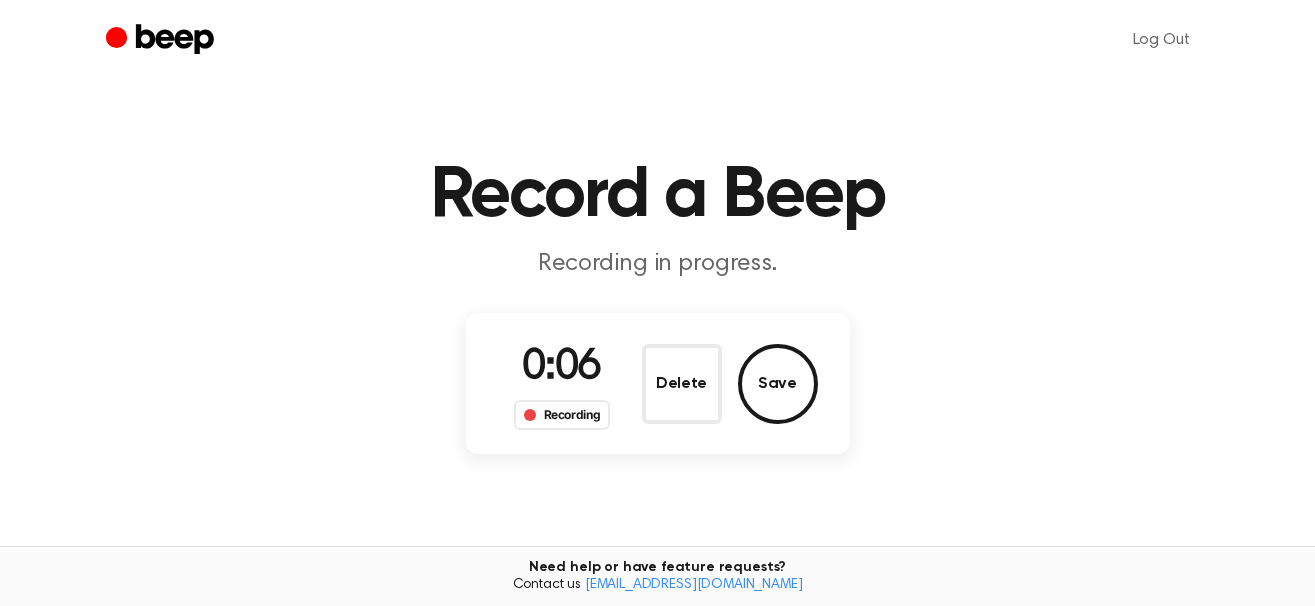 click on "Delete" at bounding box center (682, 384) 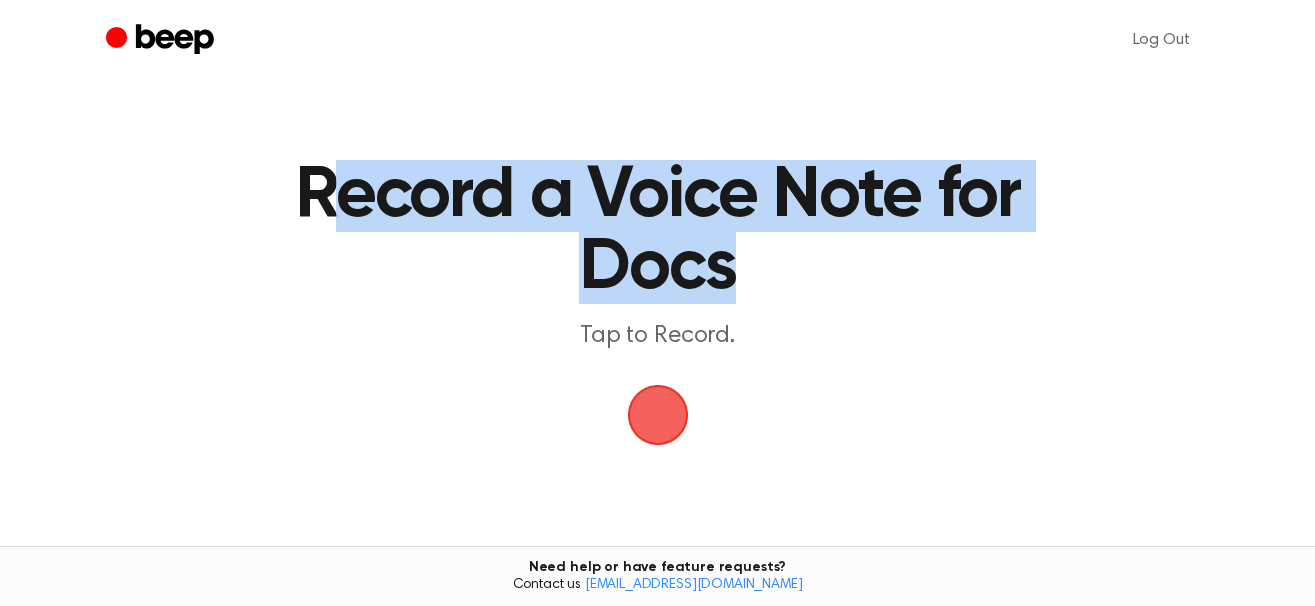 drag, startPoint x: 339, startPoint y: 190, endPoint x: 746, endPoint y: 291, distance: 419.34473 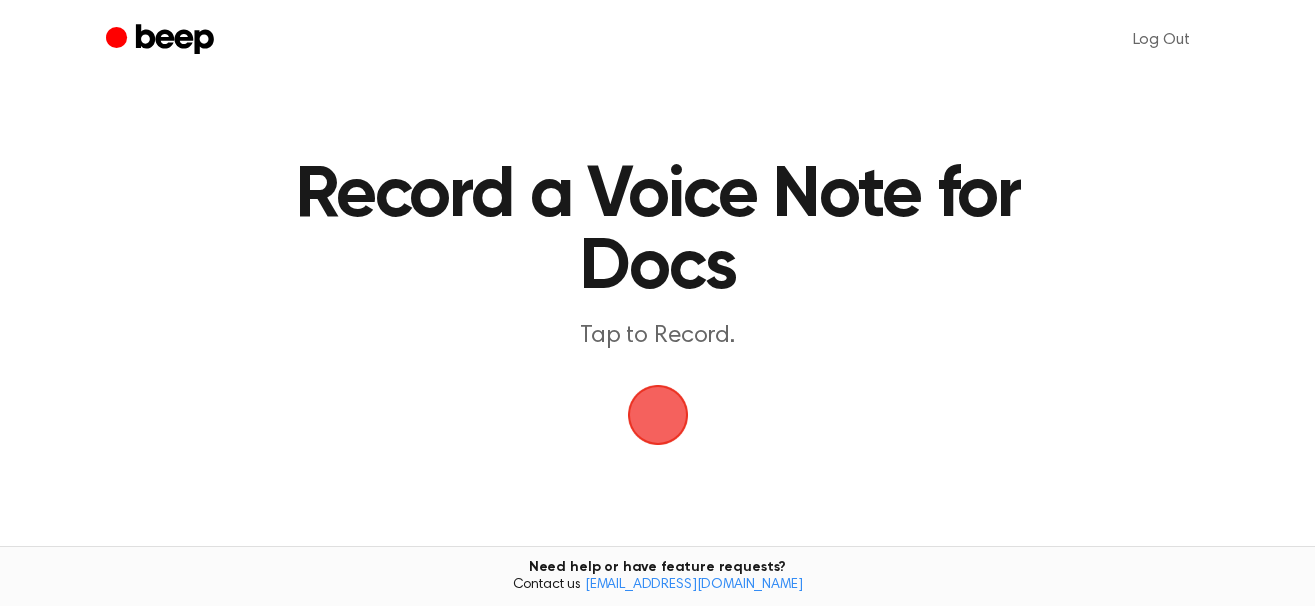 click on "Record a Voice Note for Docs" at bounding box center (657, 232) 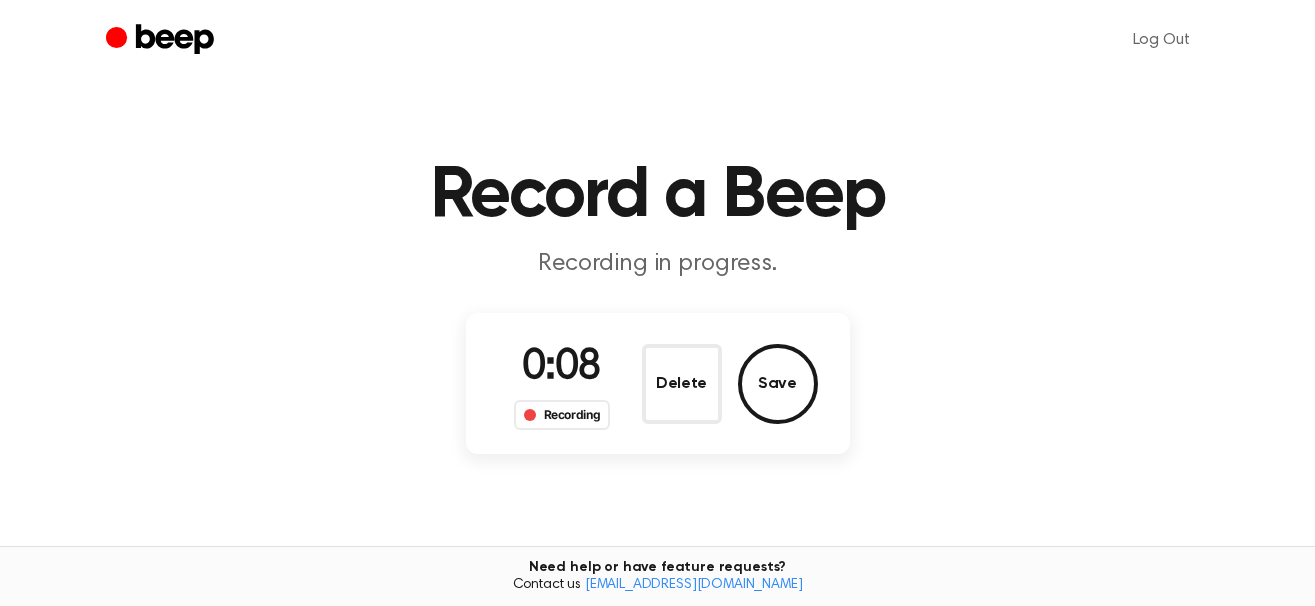 click on "Delete" at bounding box center [682, 384] 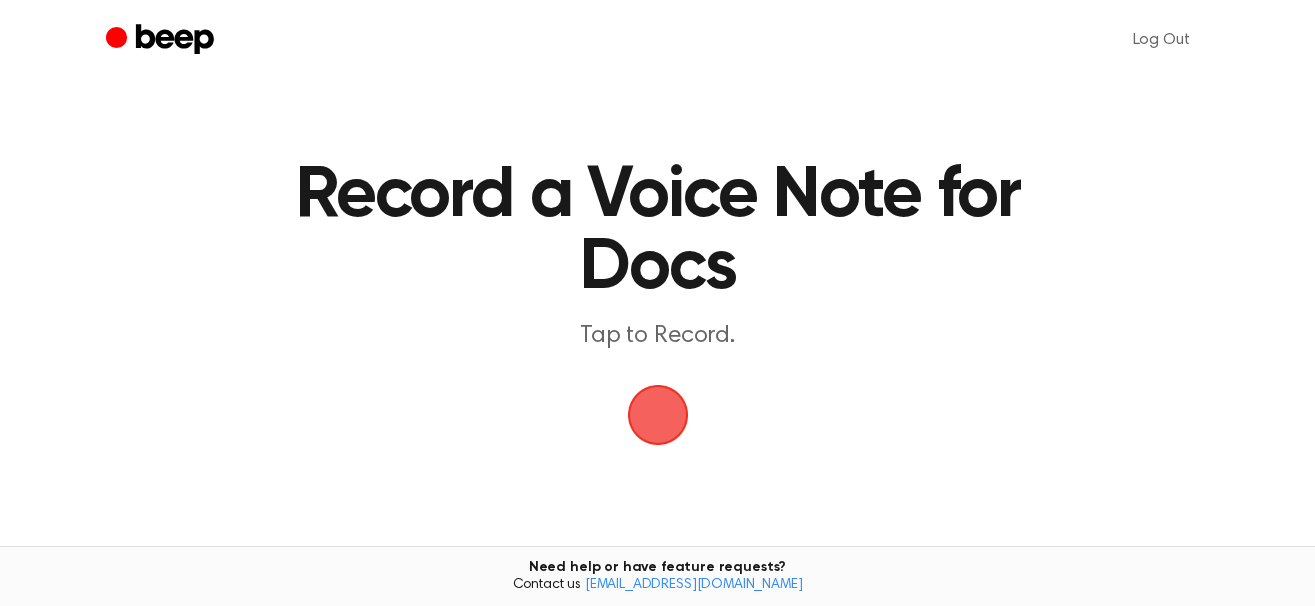 click at bounding box center [658, 415] 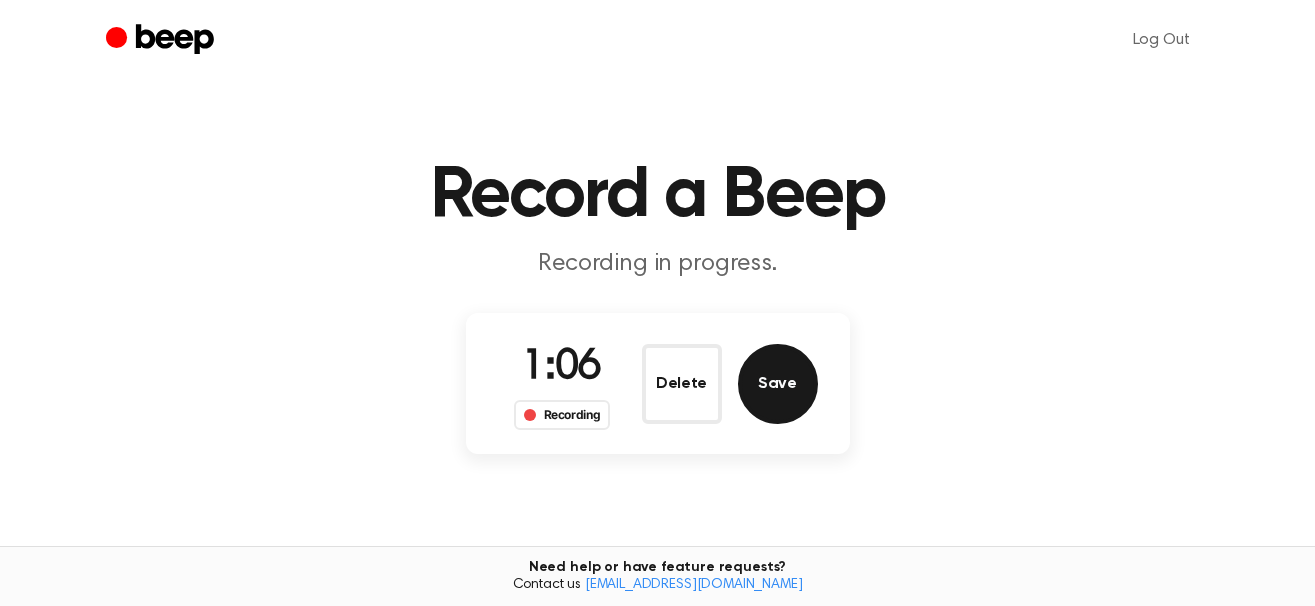 click on "Save" at bounding box center (778, 384) 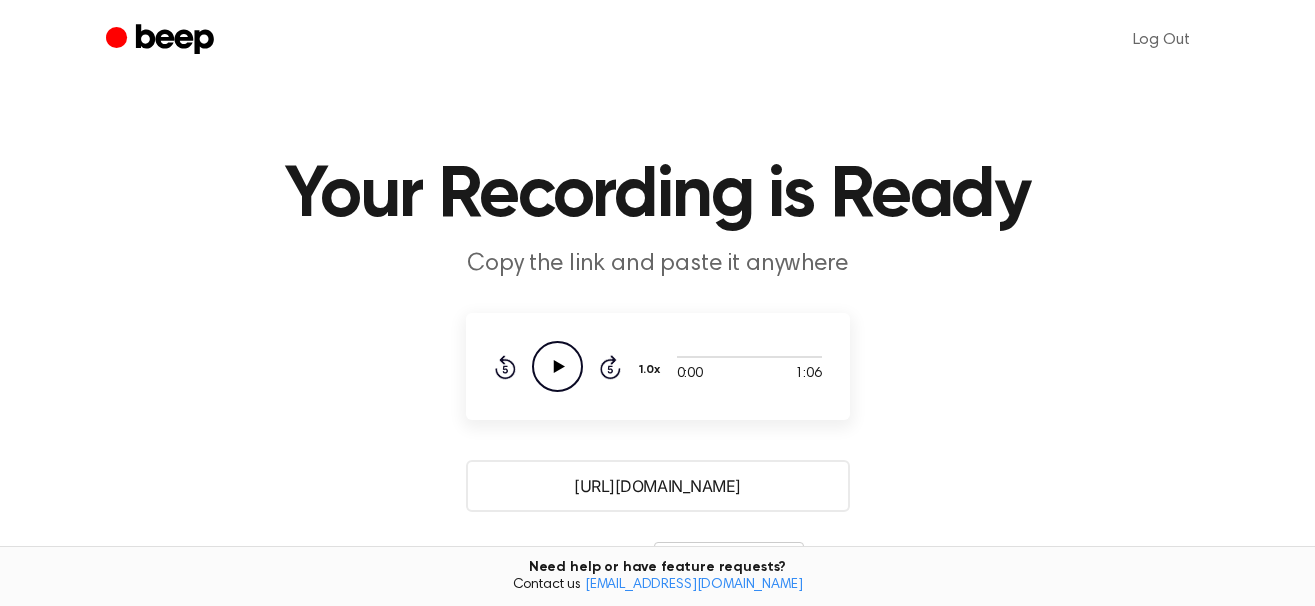 click on "Play Audio" 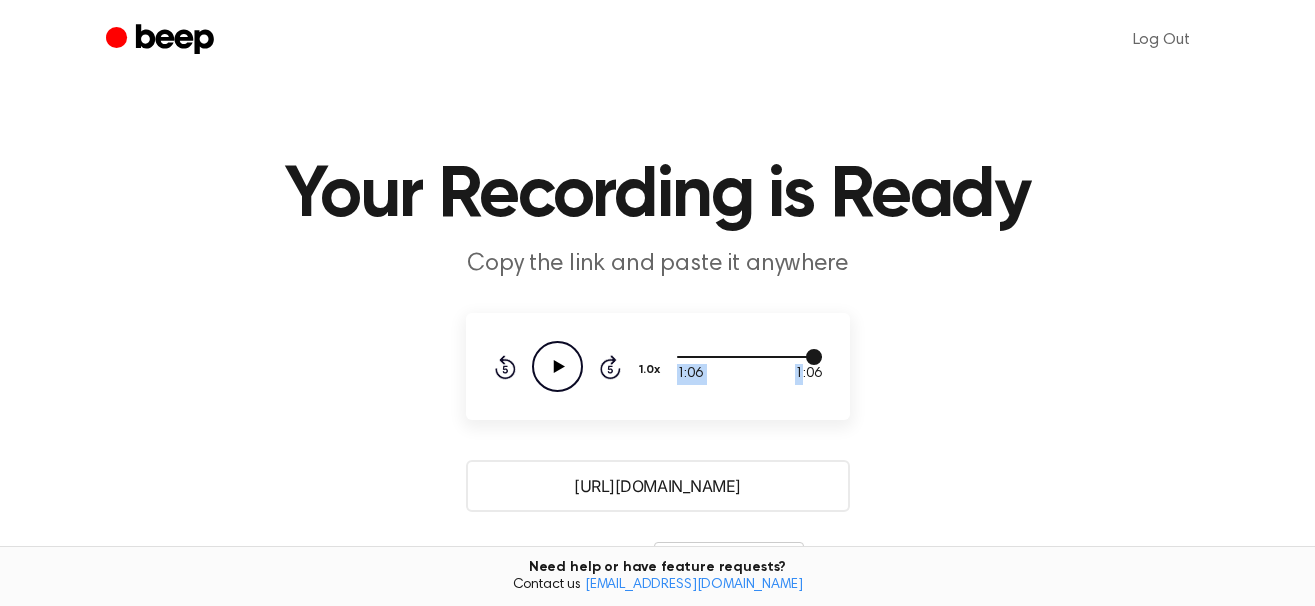 drag, startPoint x: 817, startPoint y: 356, endPoint x: 801, endPoint y: 365, distance: 18.35756 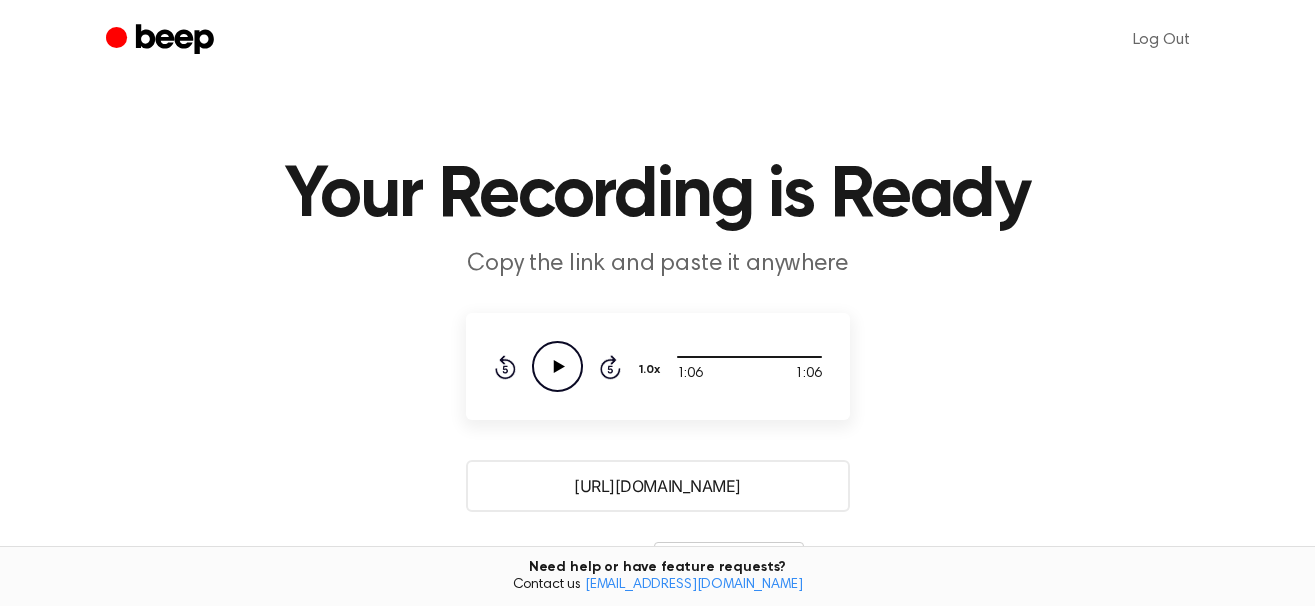 drag, startPoint x: 567, startPoint y: 480, endPoint x: 556, endPoint y: 480, distance: 11 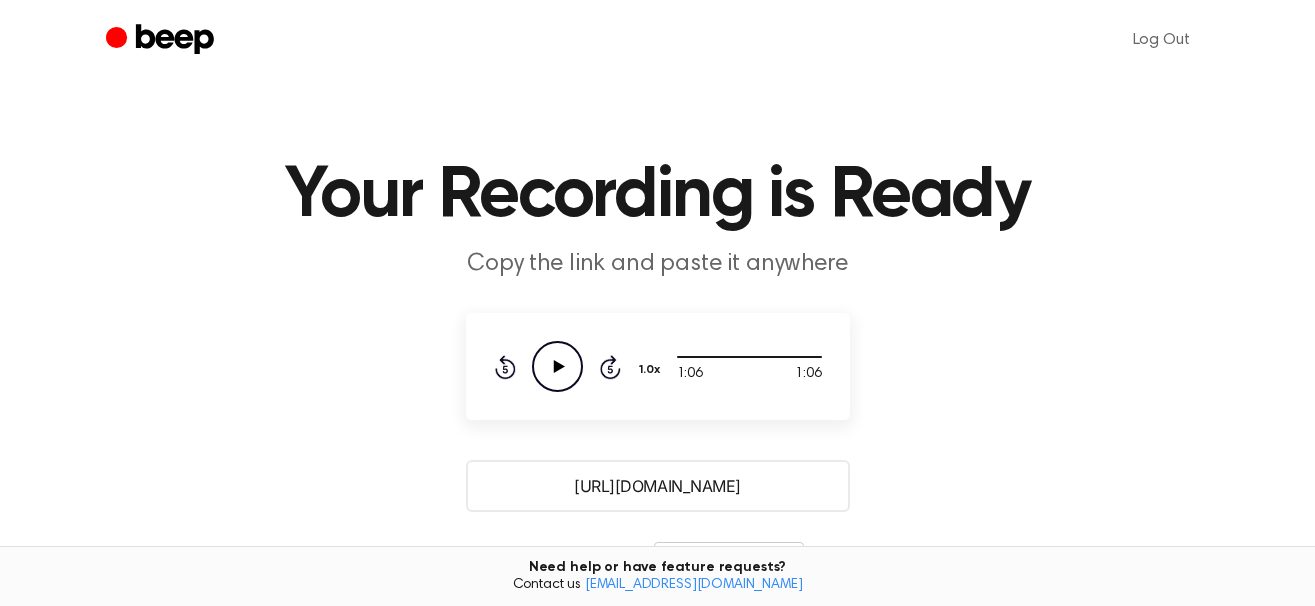 click on "[URL][DOMAIN_NAME]" at bounding box center [658, 486] 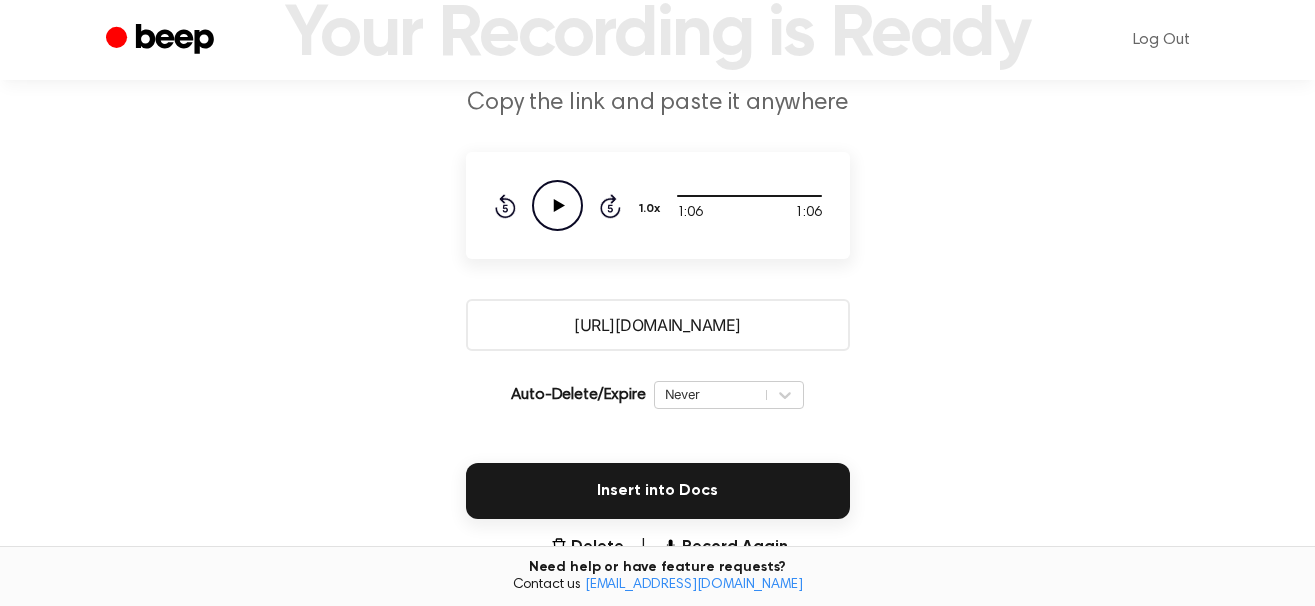scroll, scrollTop: 158, scrollLeft: 0, axis: vertical 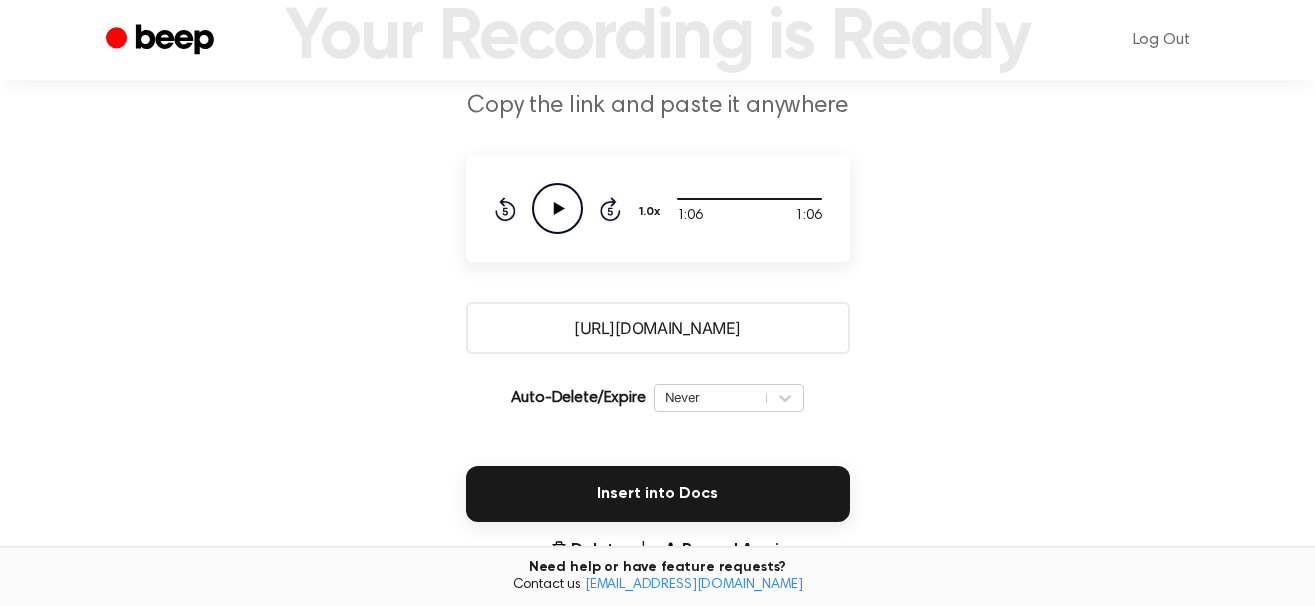 drag, startPoint x: 548, startPoint y: 328, endPoint x: 734, endPoint y: 322, distance: 186.09676 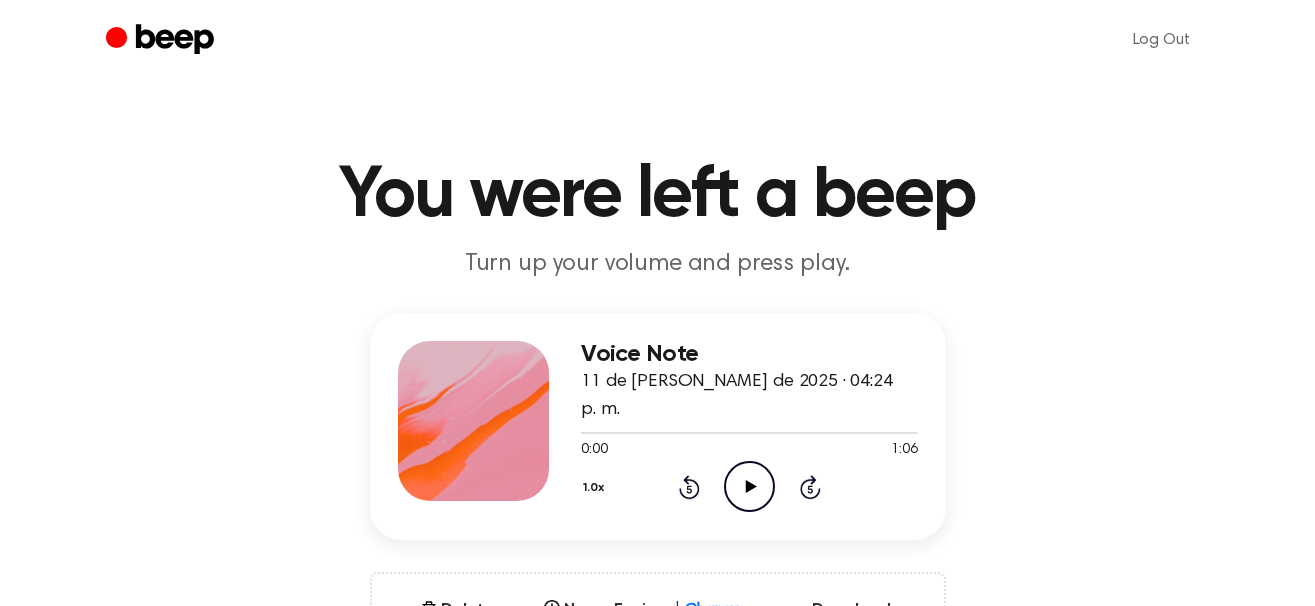 scroll, scrollTop: 0, scrollLeft: 0, axis: both 